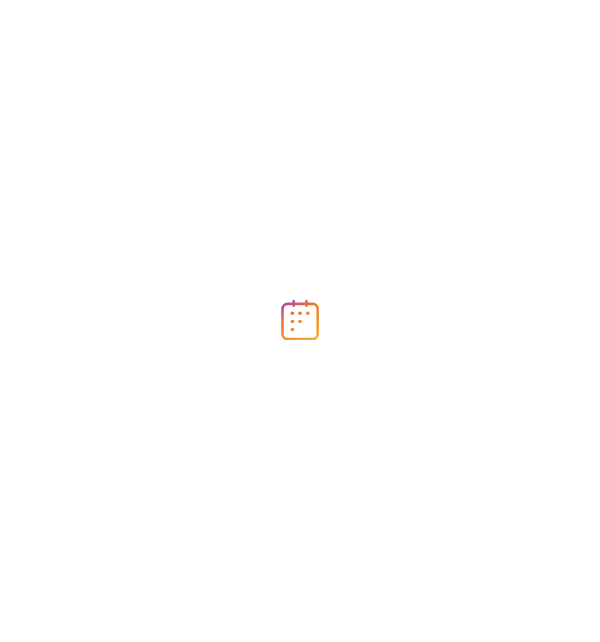 scroll, scrollTop: 0, scrollLeft: 0, axis: both 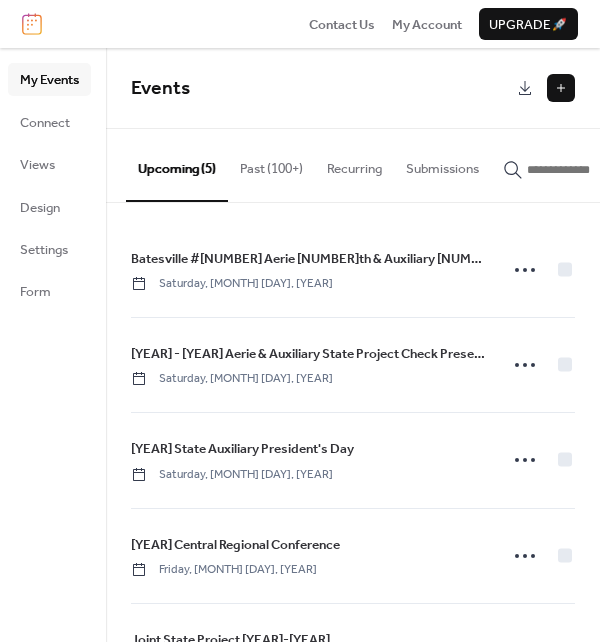 click at bounding box center [561, 88] 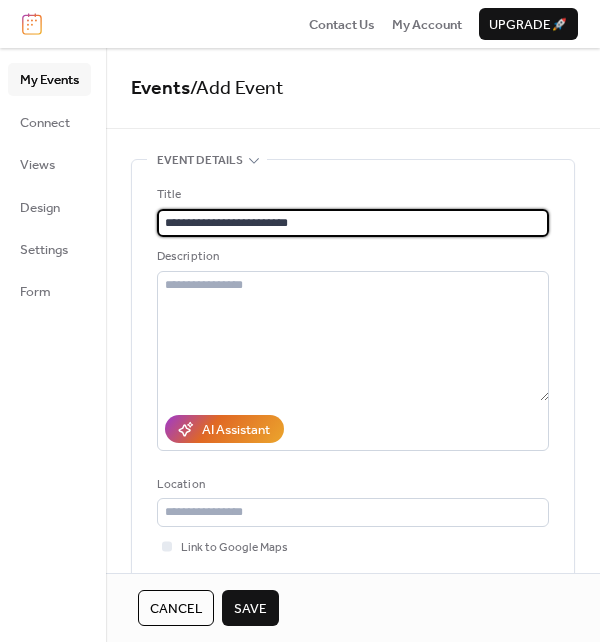 type on "**********" 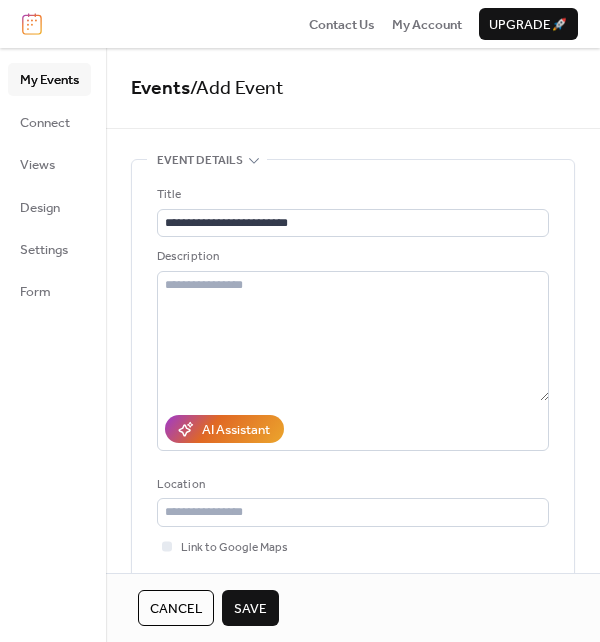 click on "**********" at bounding box center [353, 409] 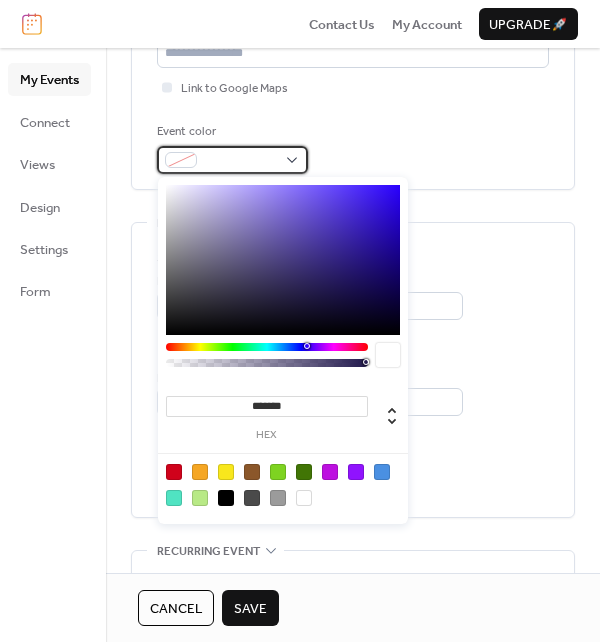 click at bounding box center [232, 160] 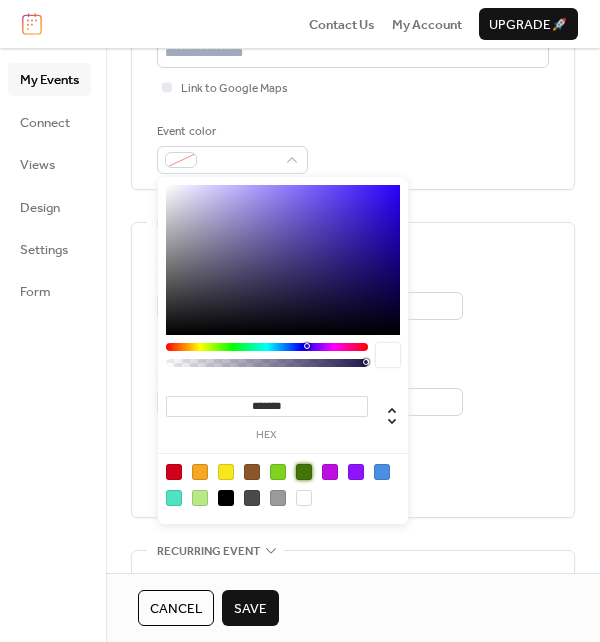 click at bounding box center (304, 472) 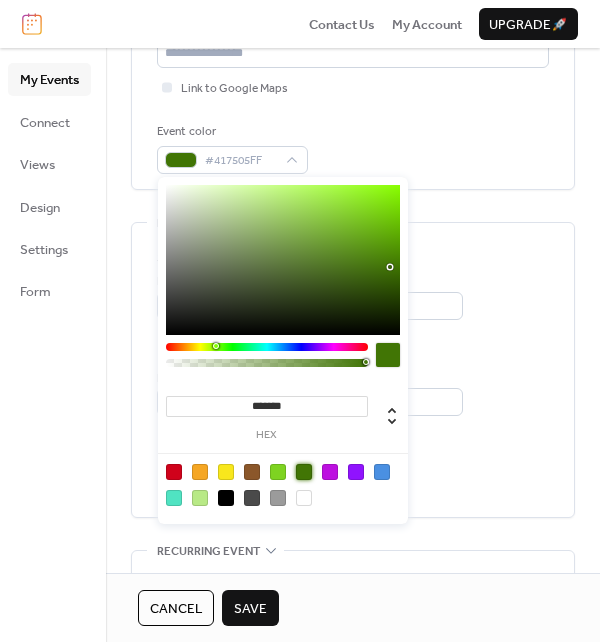 scroll, scrollTop: 875, scrollLeft: 0, axis: vertical 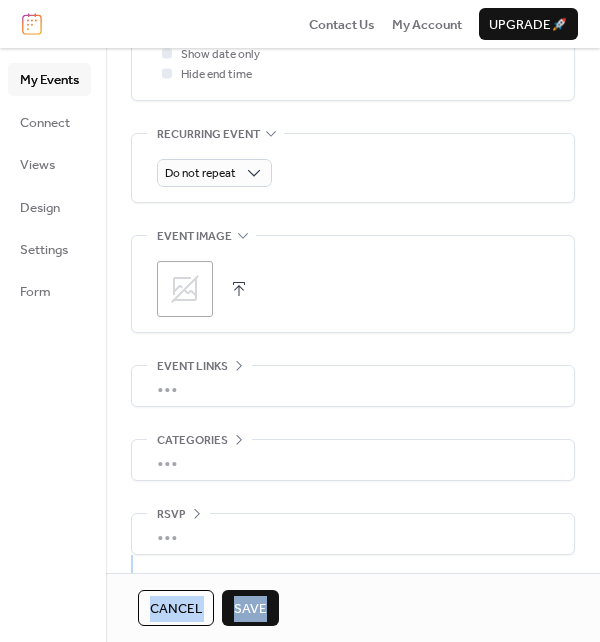 drag, startPoint x: 593, startPoint y: 567, endPoint x: 268, endPoint y: 639, distance: 332.87985 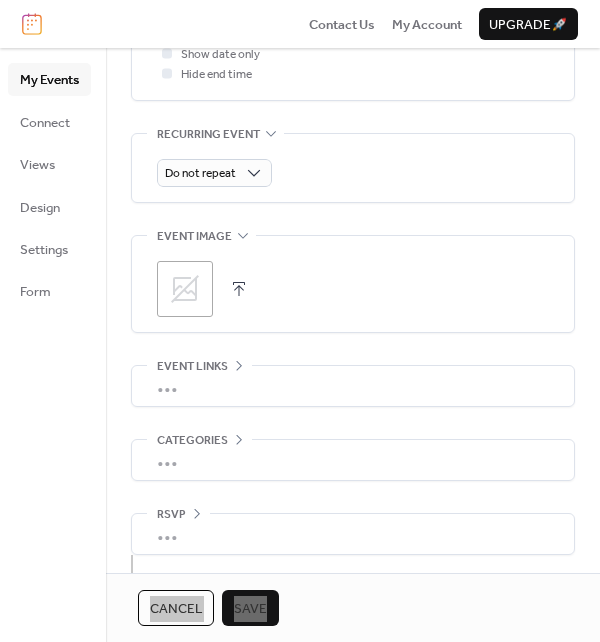 scroll, scrollTop: 416, scrollLeft: 0, axis: vertical 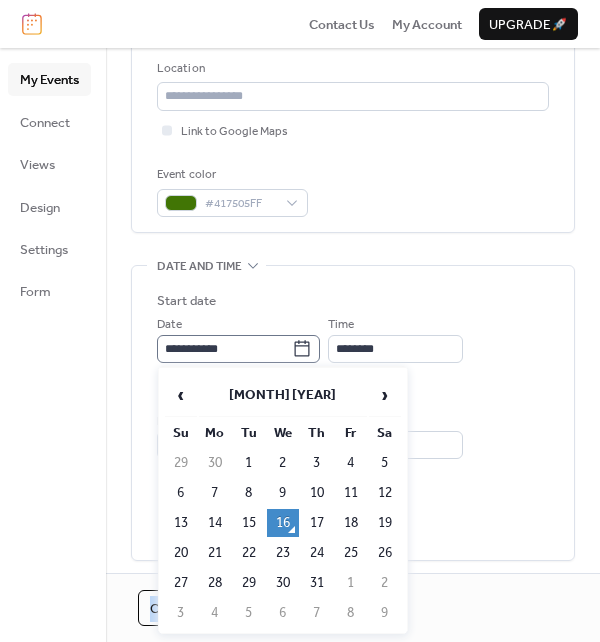 click 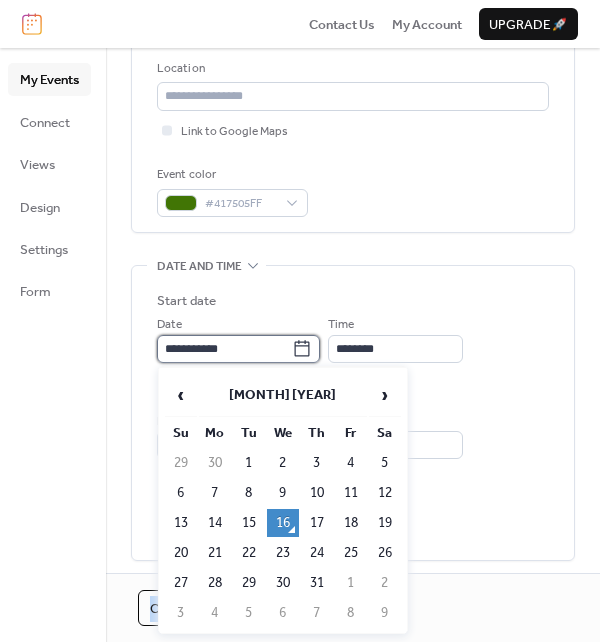 click on "**********" at bounding box center [224, 349] 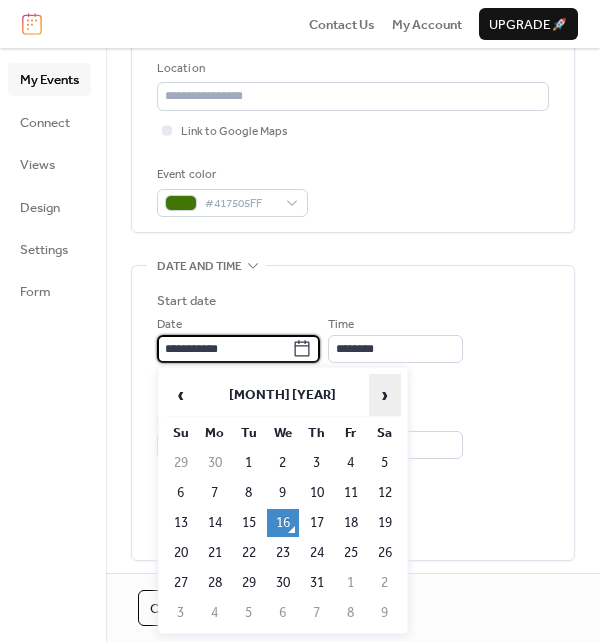click on "›" at bounding box center (385, 395) 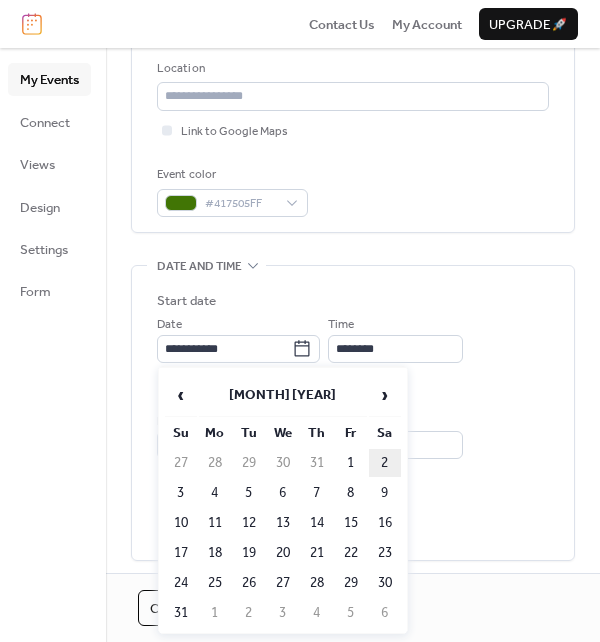 click on "2" at bounding box center [385, 463] 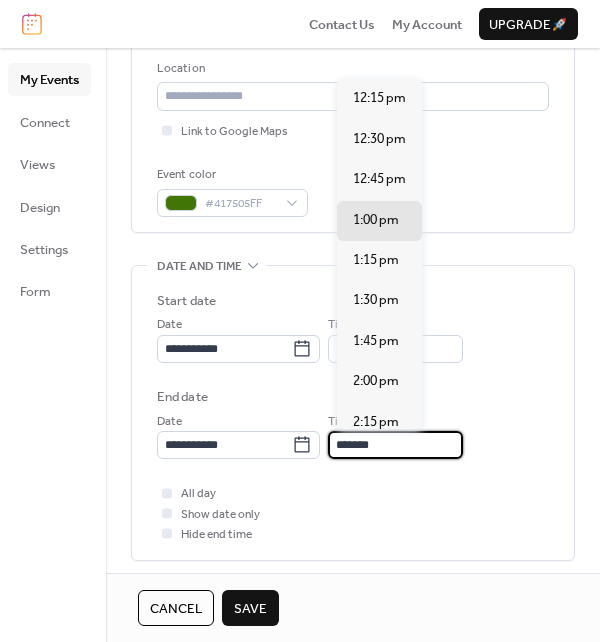 click on "*******" at bounding box center [395, 445] 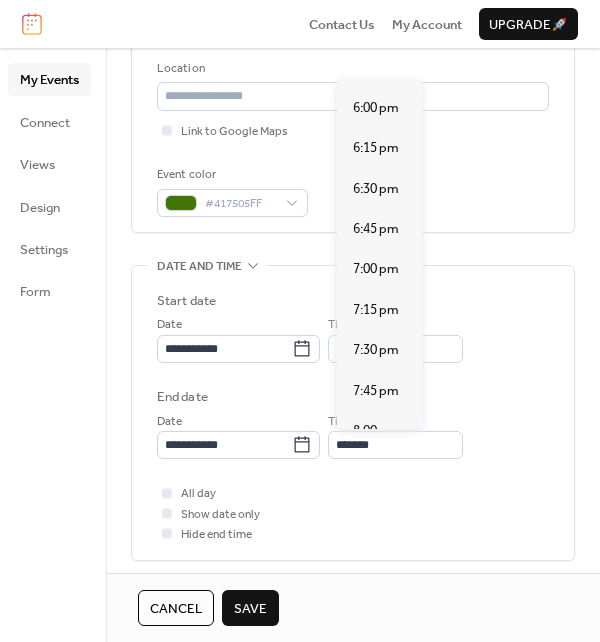 scroll, scrollTop: 1548, scrollLeft: 0, axis: vertical 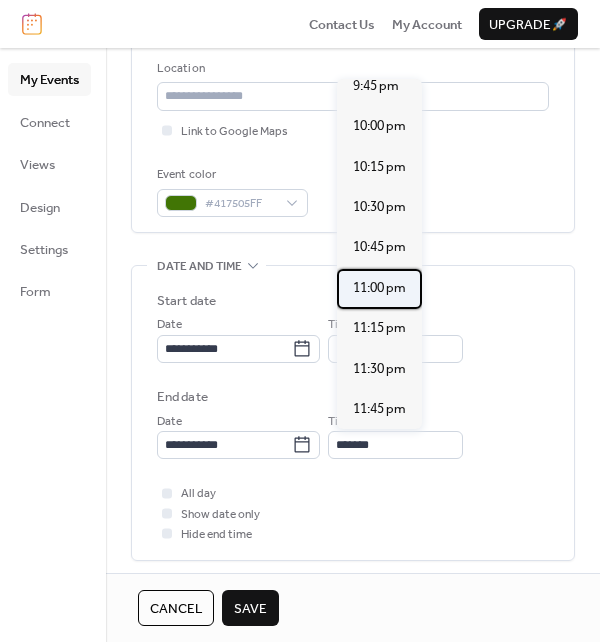 click on "11:00 pm" at bounding box center (379, 288) 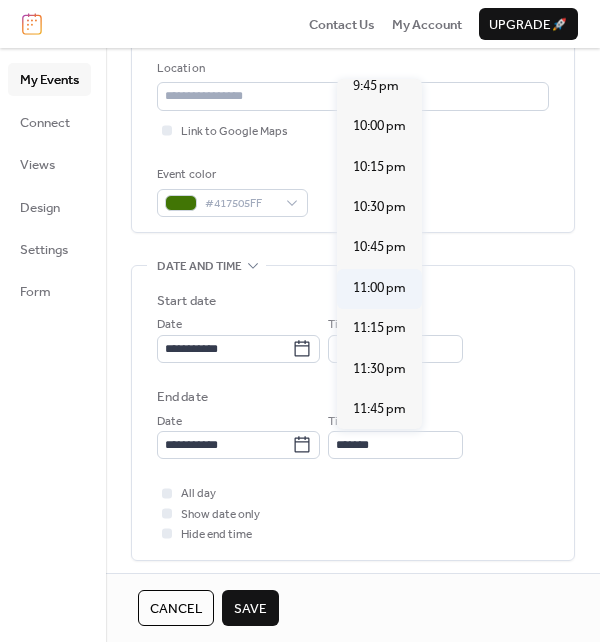type on "********" 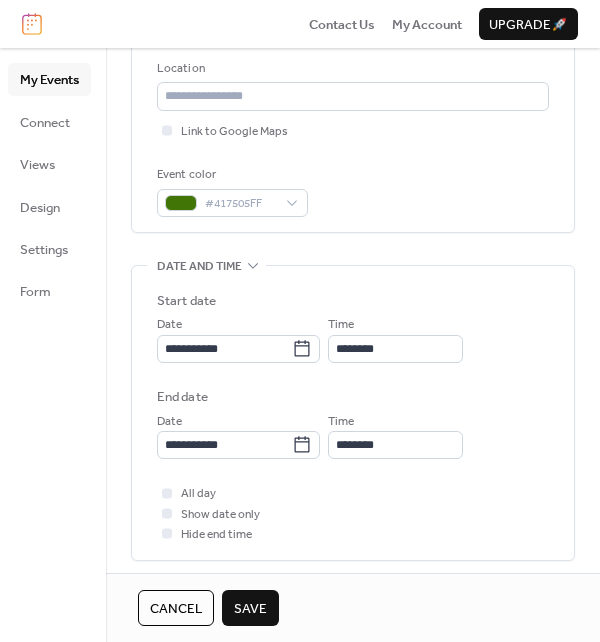 click on "Save" at bounding box center (250, 609) 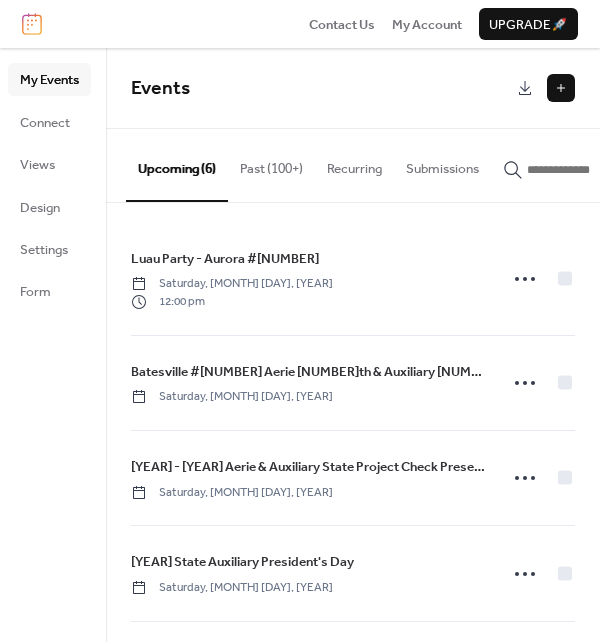 click at bounding box center (561, 88) 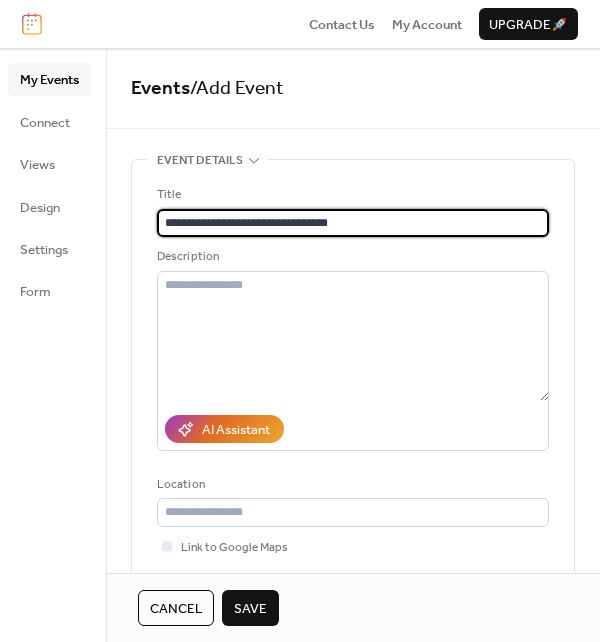 type on "**********" 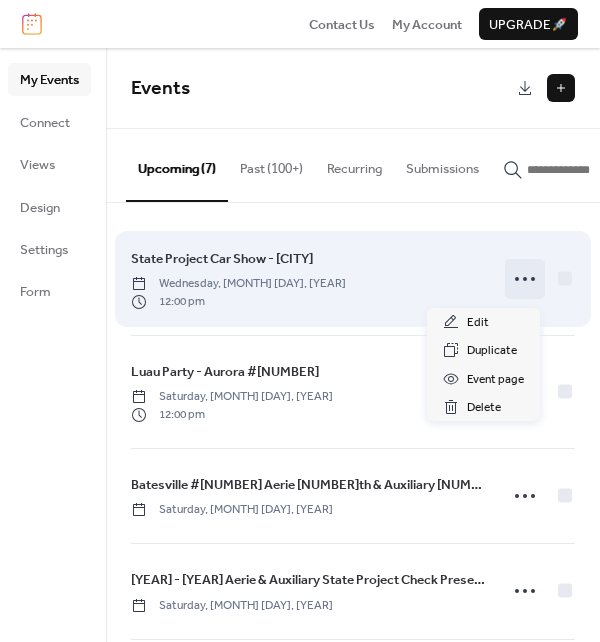 click 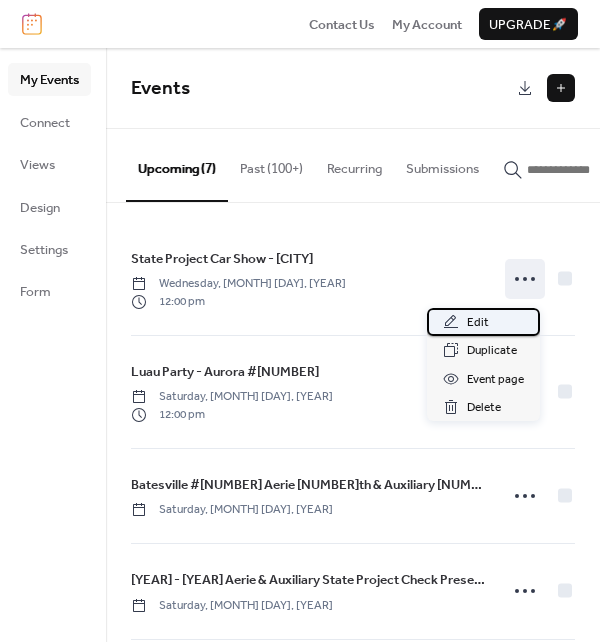 click on "Edit" at bounding box center (478, 323) 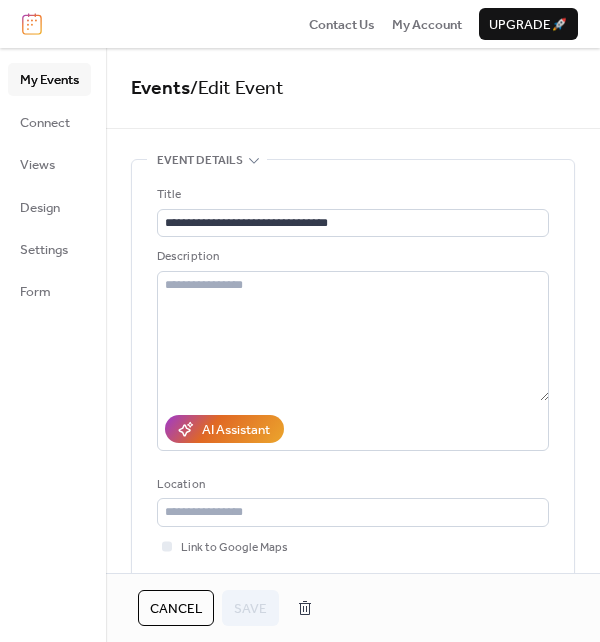 click on "**********" at bounding box center [353, 805] 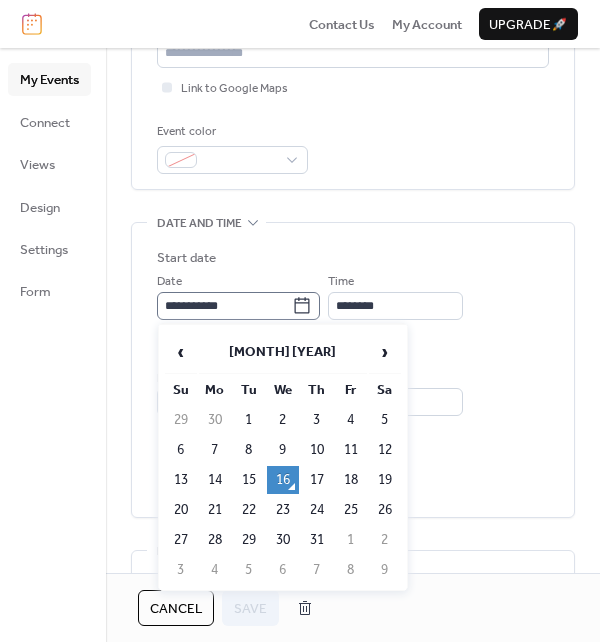 click 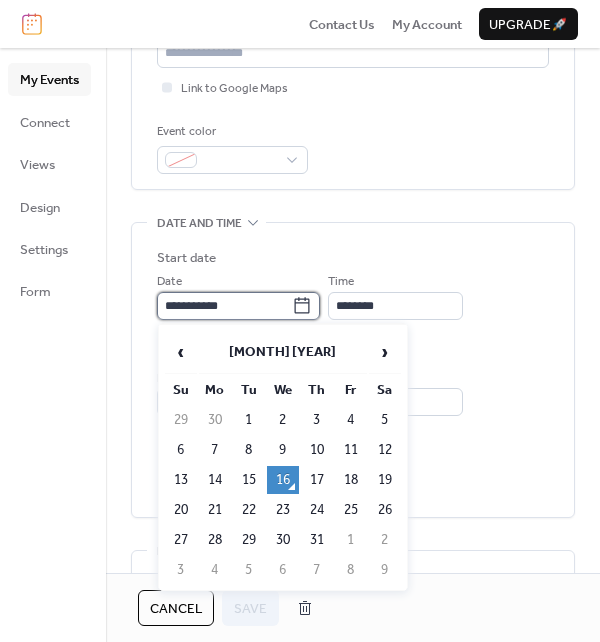 click on "**********" at bounding box center [224, 306] 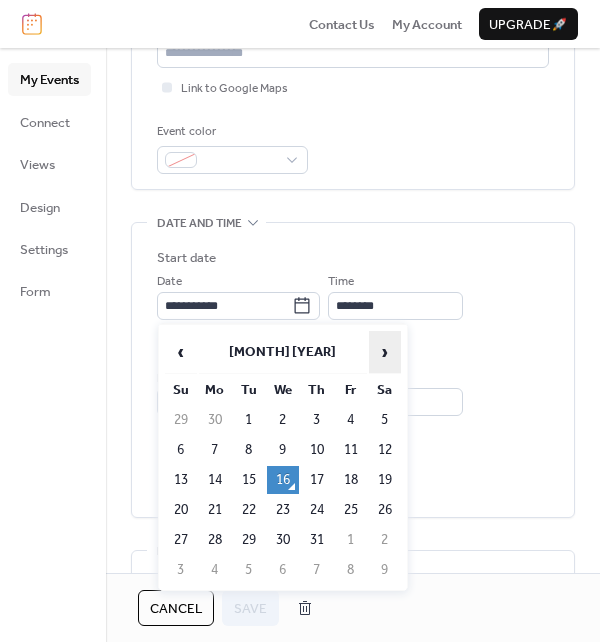 click on "›" at bounding box center (385, 352) 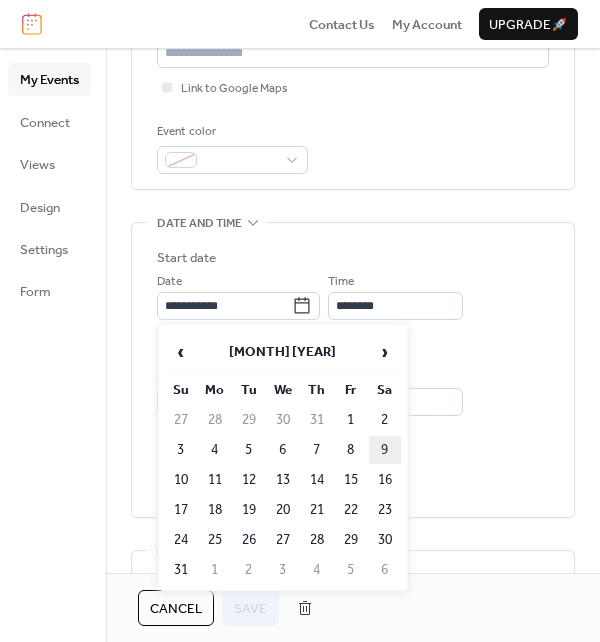 click on "9" at bounding box center [385, 450] 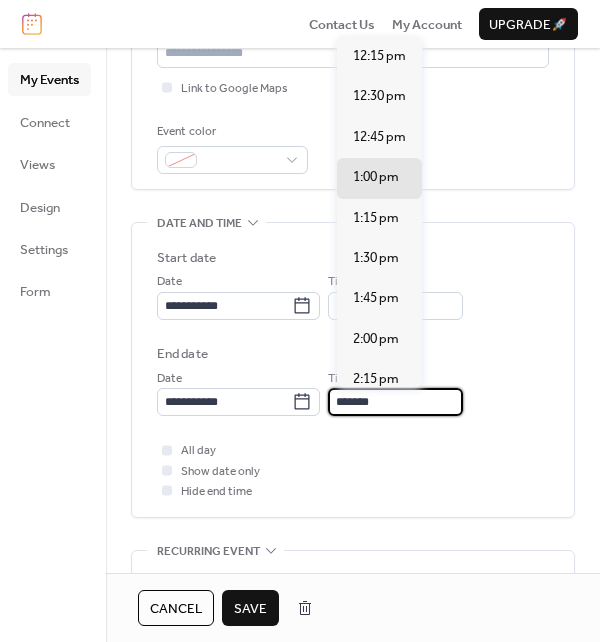 click on "*******" at bounding box center (395, 402) 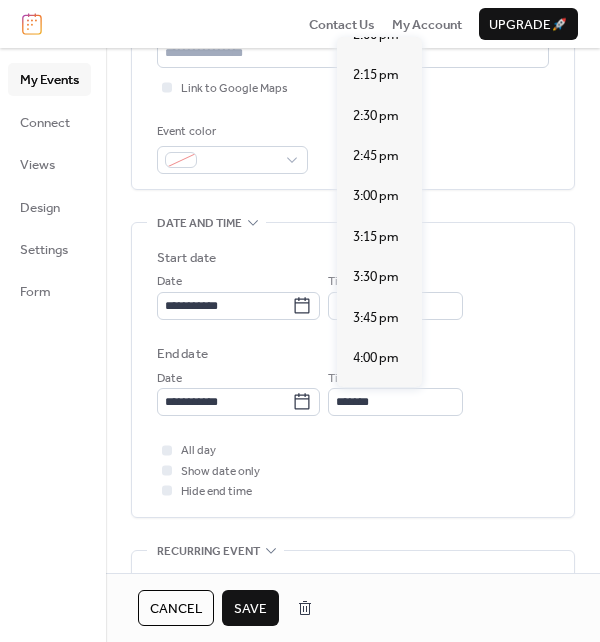 scroll, scrollTop: 306, scrollLeft: 0, axis: vertical 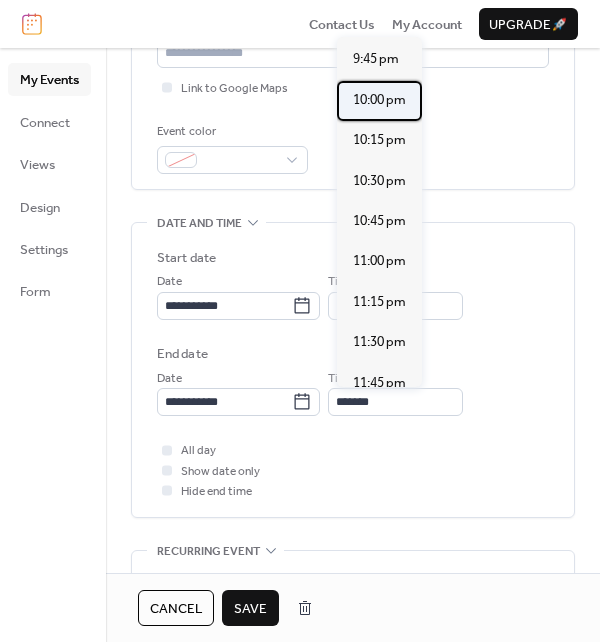 click on "10:00 pm" at bounding box center (379, 100) 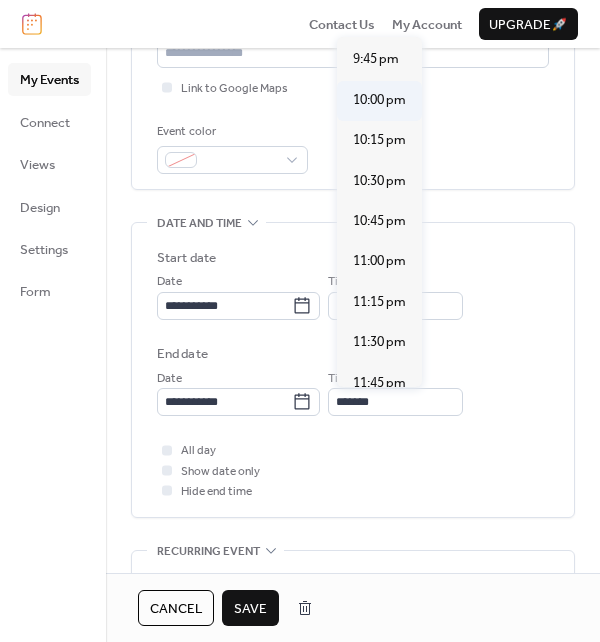 type on "********" 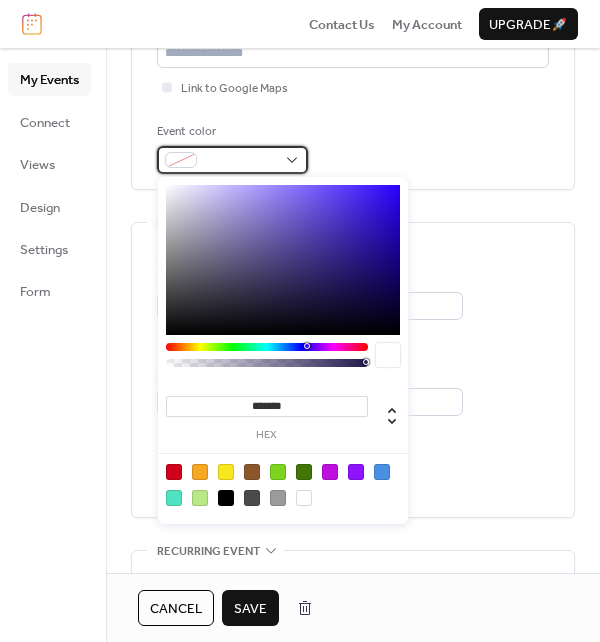 click at bounding box center (232, 160) 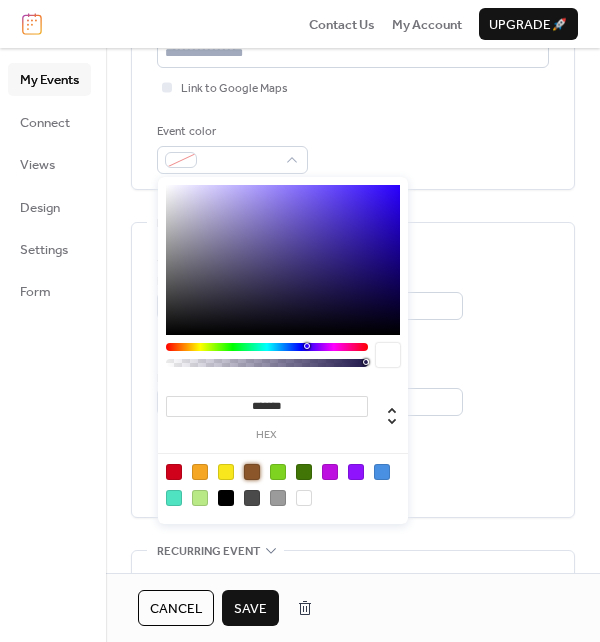 click at bounding box center (252, 472) 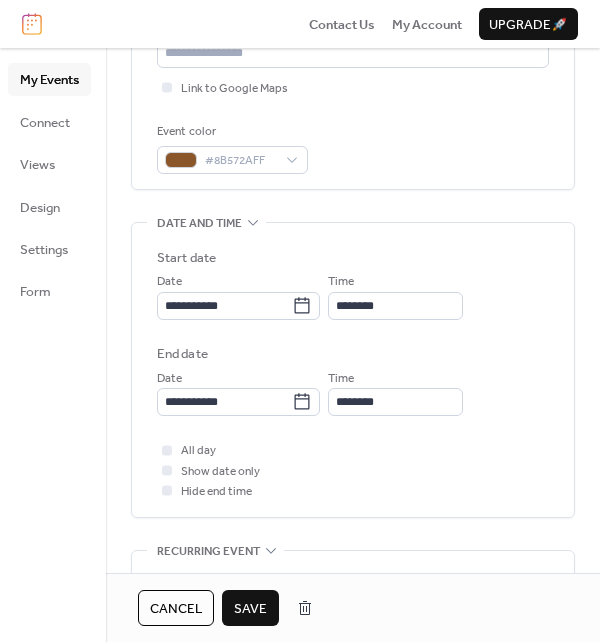 click on "Save" at bounding box center (250, 609) 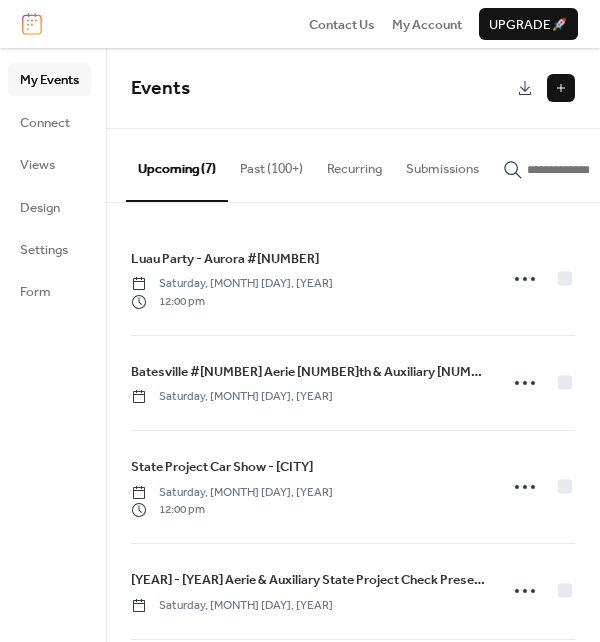 click at bounding box center (561, 88) 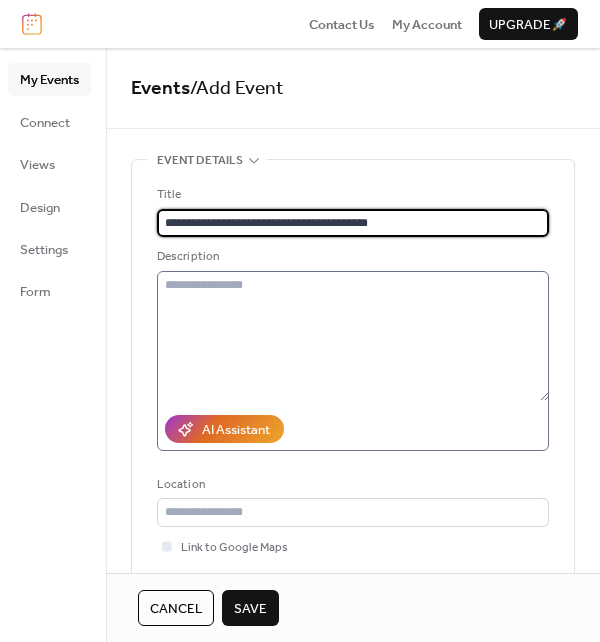 type on "**********" 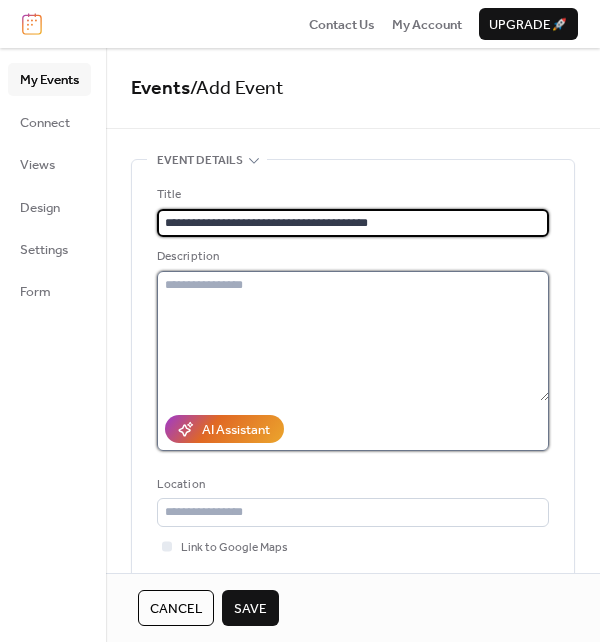 click at bounding box center (353, 336) 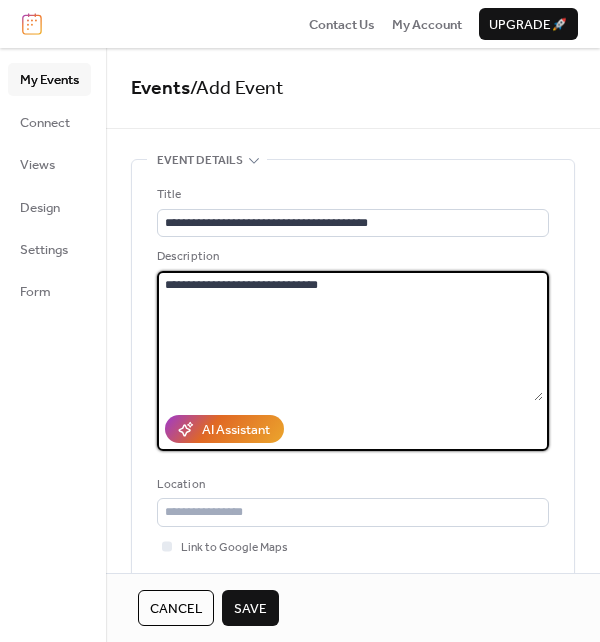click on "**********" at bounding box center [350, 336] 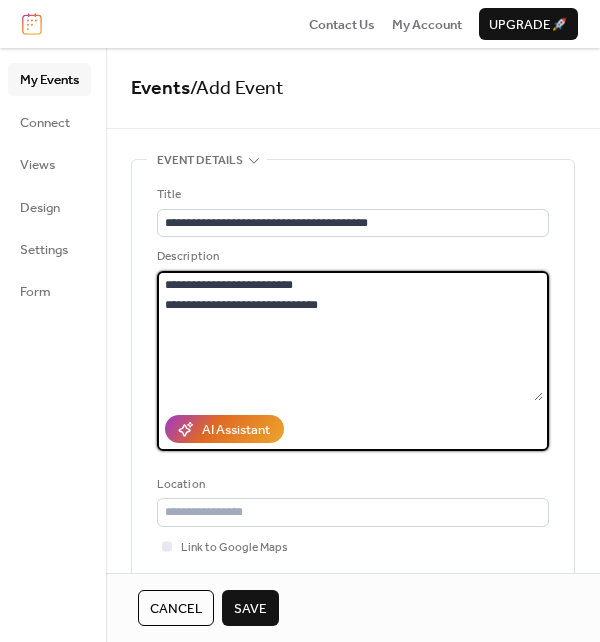 type on "**********" 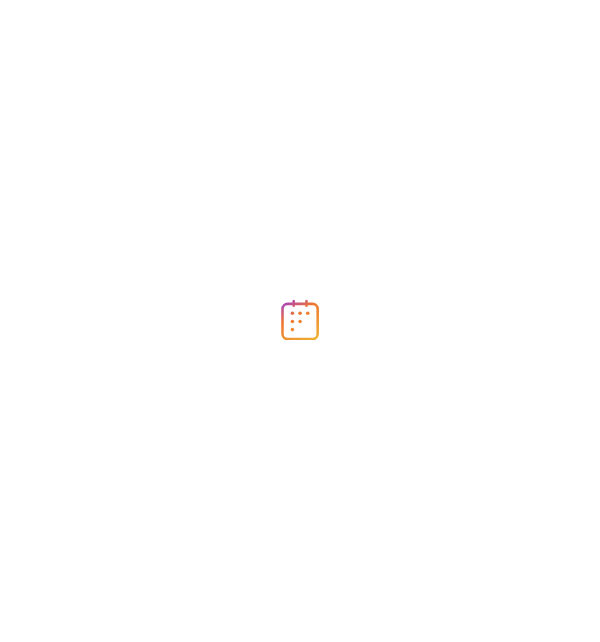 scroll, scrollTop: 0, scrollLeft: 0, axis: both 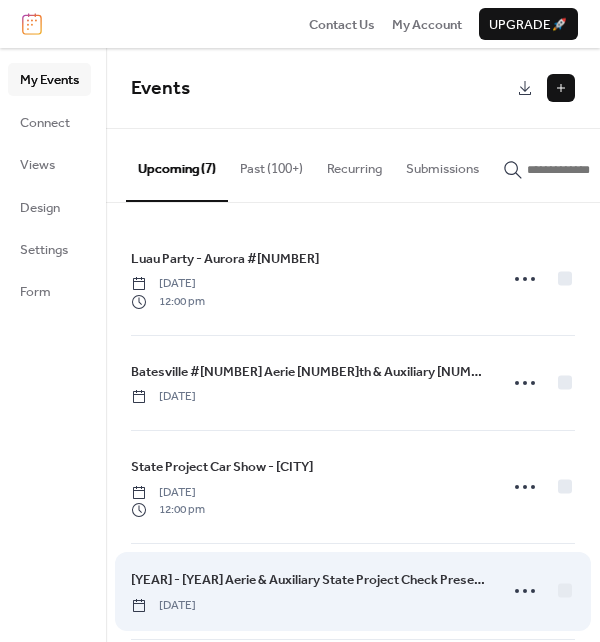 click on "[YEAR] - [YEAR] Aerie & Auxiliary State Project Check Presentation & [YEAR] State Aerie President's Day" at bounding box center [308, 580] 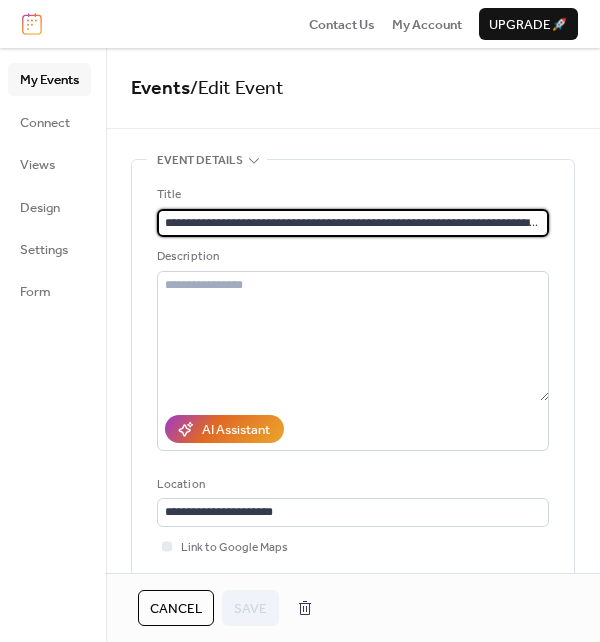 scroll, scrollTop: 0, scrollLeft: 126, axis: horizontal 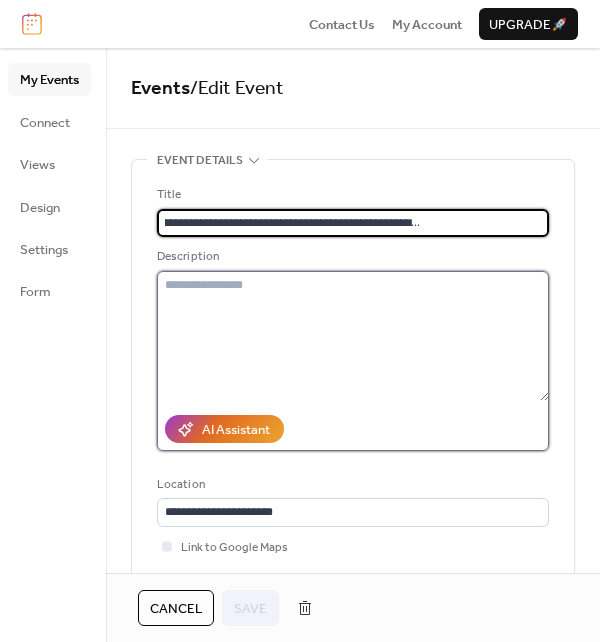 click at bounding box center (353, 336) 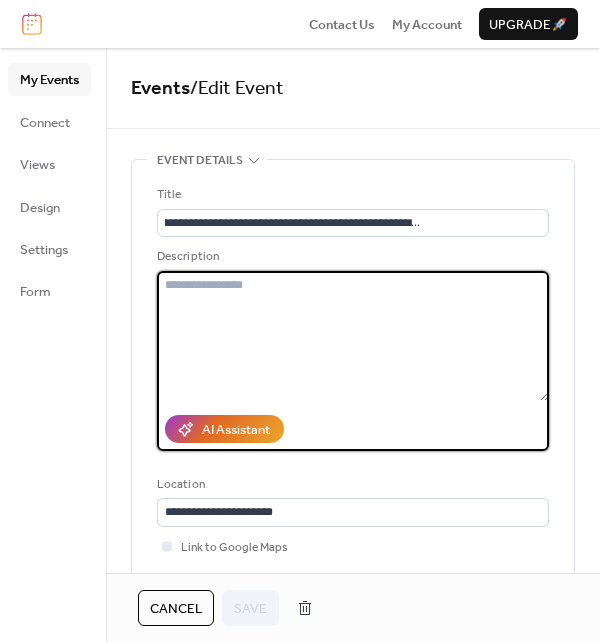 scroll, scrollTop: 0, scrollLeft: 0, axis: both 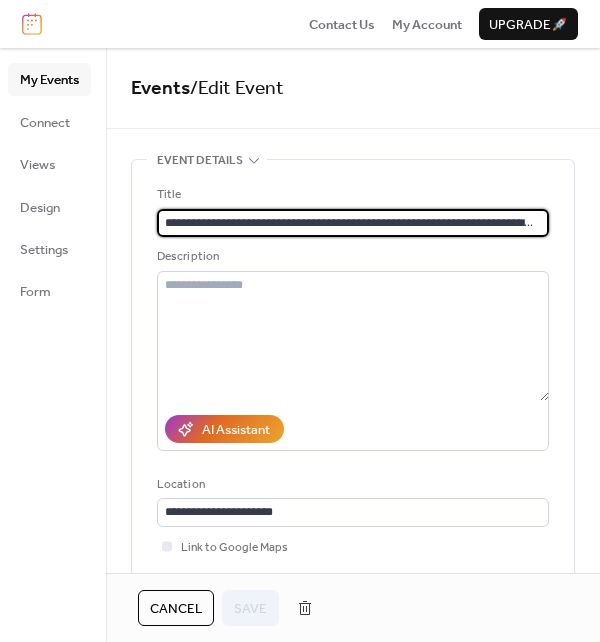 click on "**********" at bounding box center [350, 223] 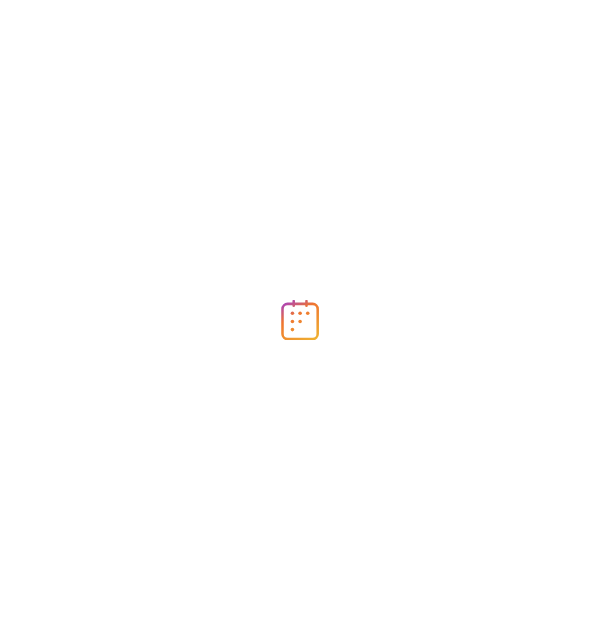 scroll, scrollTop: 0, scrollLeft: 0, axis: both 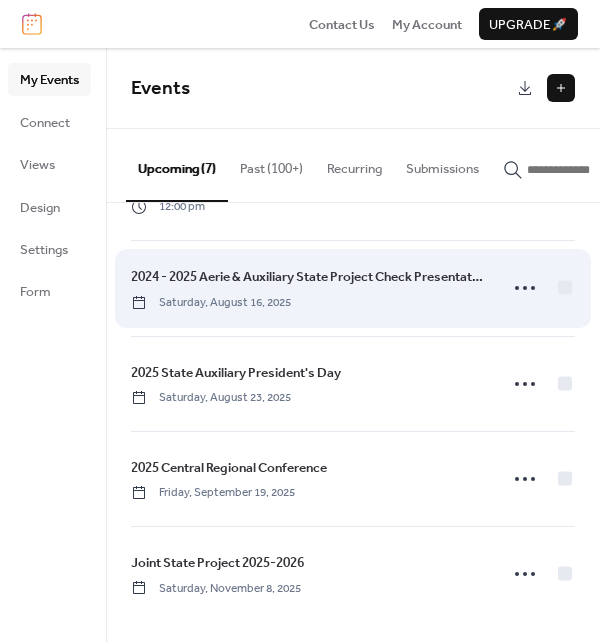 click on "2024 - 2025 Aerie & Auxiliary State Project Check Presentation & 2025 State Aerie President's Day Saturday, August 16, 2025" at bounding box center (308, 288) 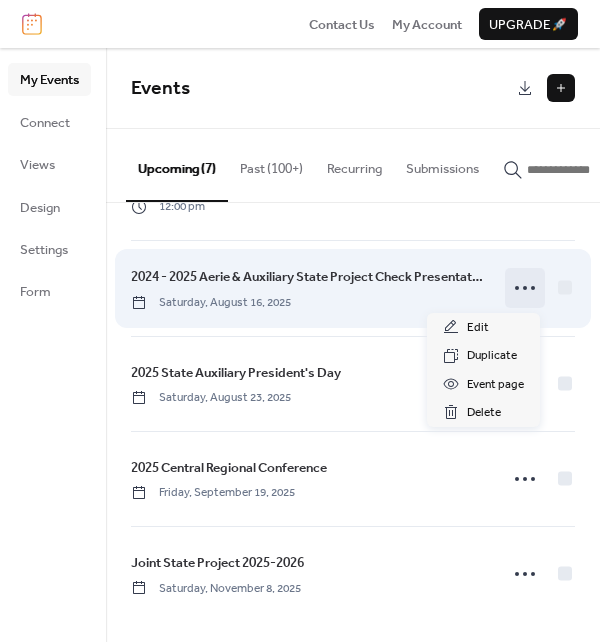 click 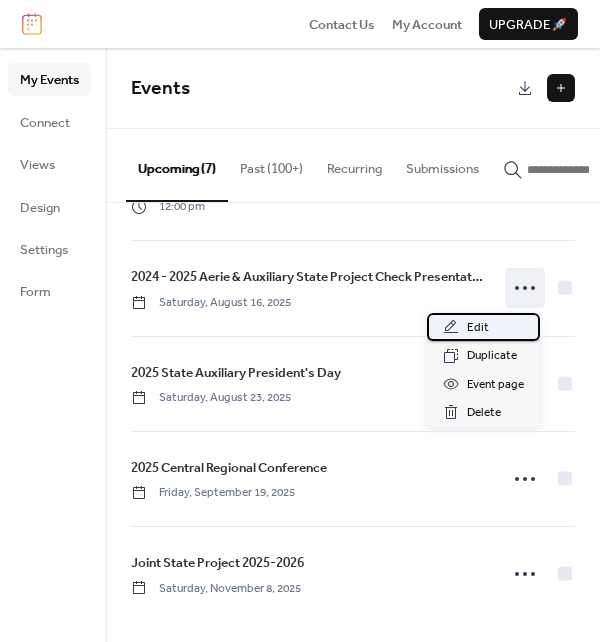 click on "Edit" at bounding box center [478, 328] 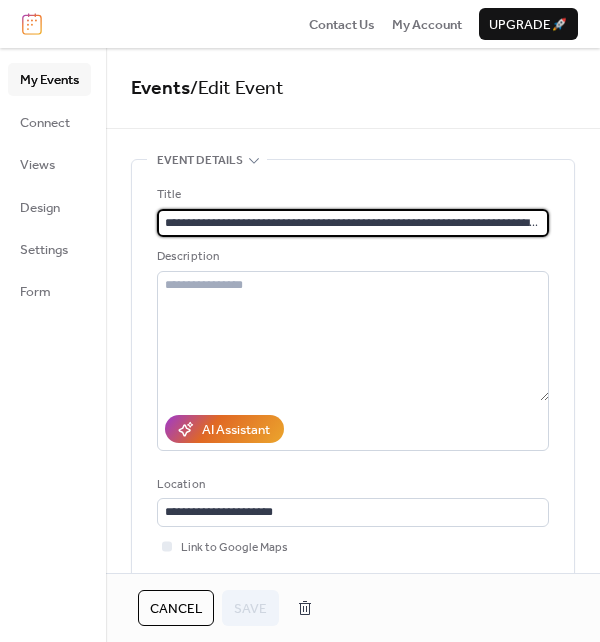 scroll, scrollTop: 0, scrollLeft: 126, axis: horizontal 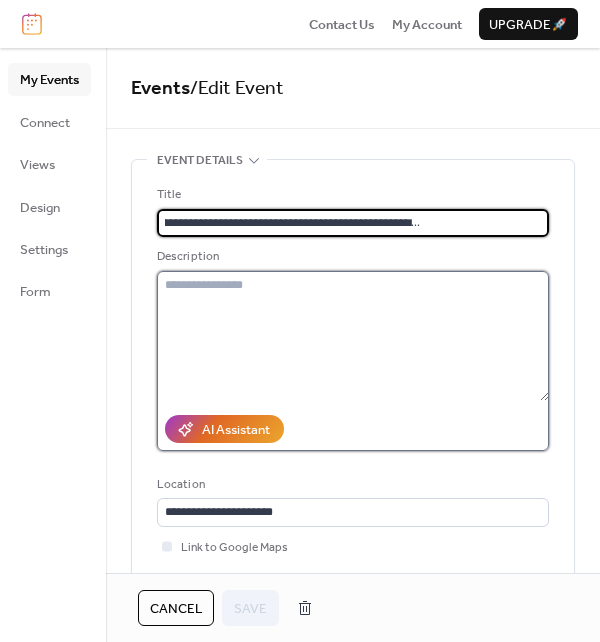 click at bounding box center (353, 336) 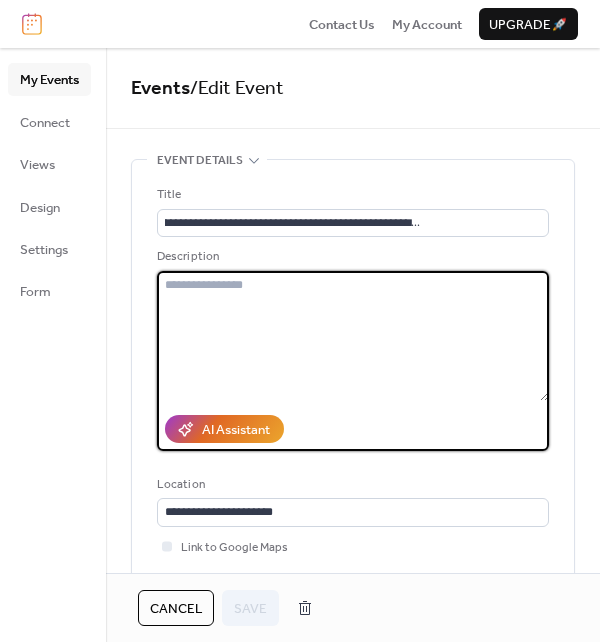scroll, scrollTop: 0, scrollLeft: 0, axis: both 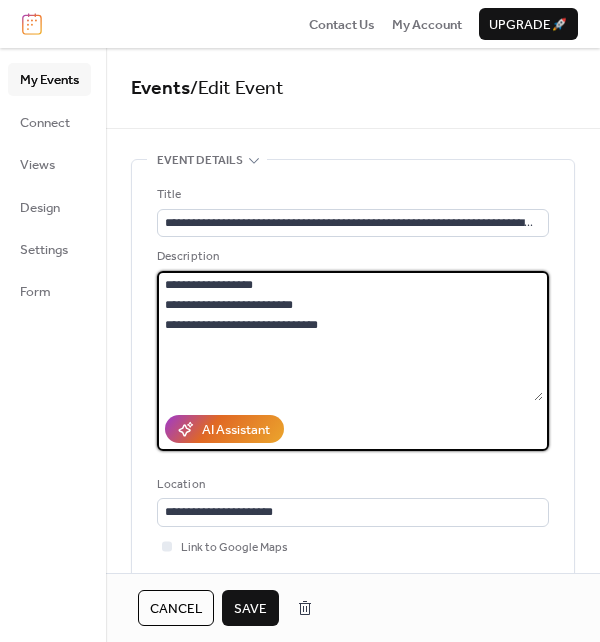 click on "**********" at bounding box center [350, 336] 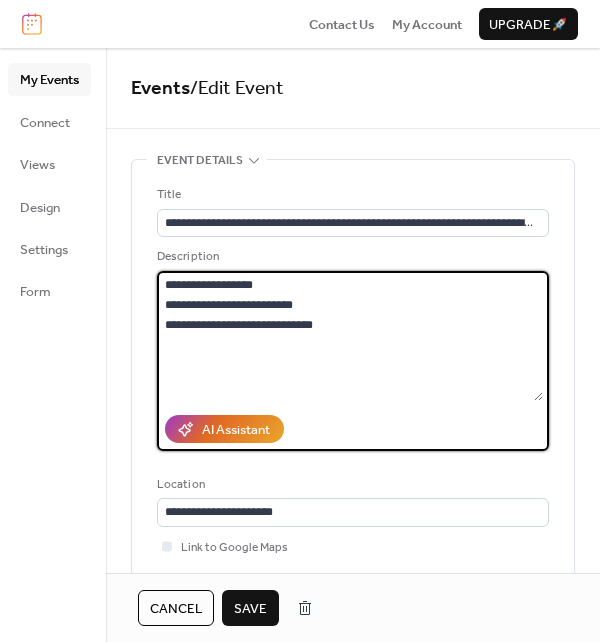 click on "**********" at bounding box center [350, 336] 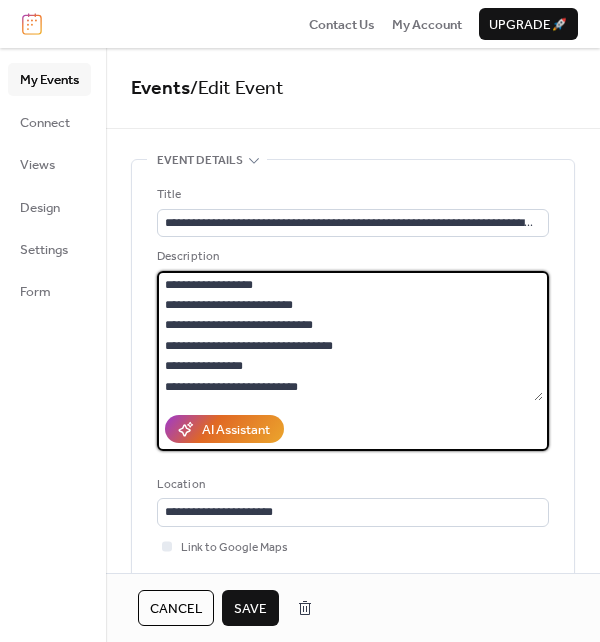 type on "**********" 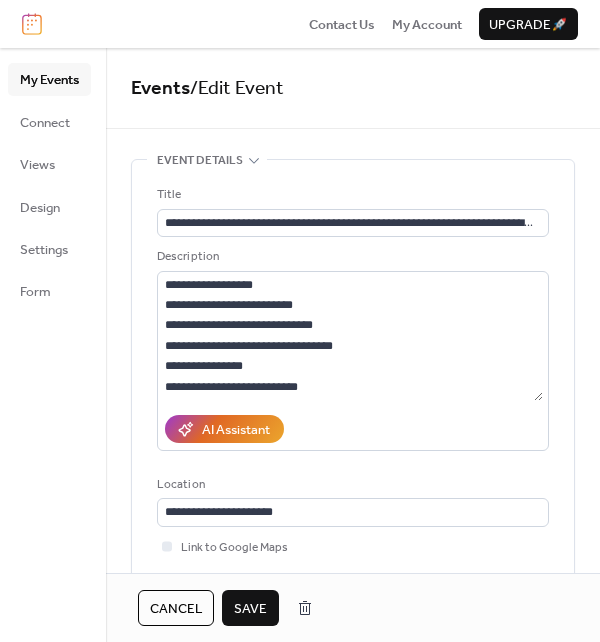 click on "**********" at bounding box center (353, 409) 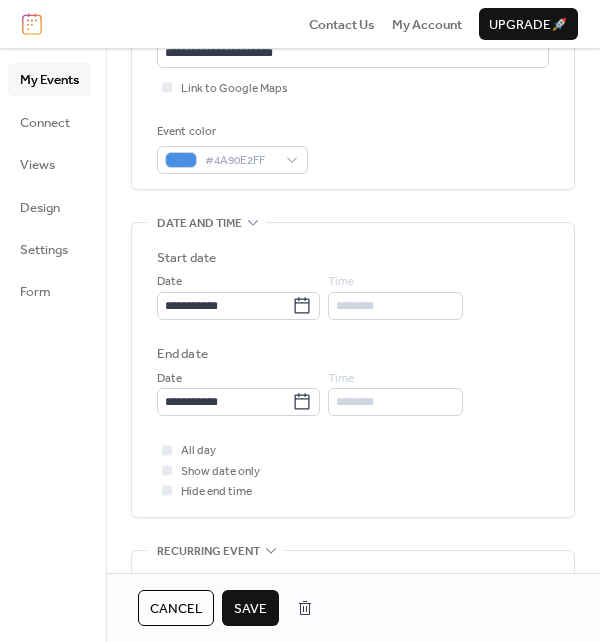 scroll, scrollTop: 875, scrollLeft: 0, axis: vertical 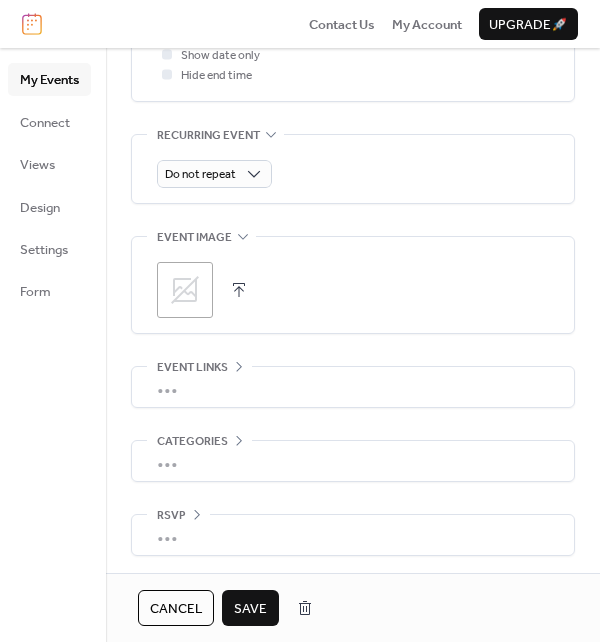 click on "Save" at bounding box center [250, 609] 